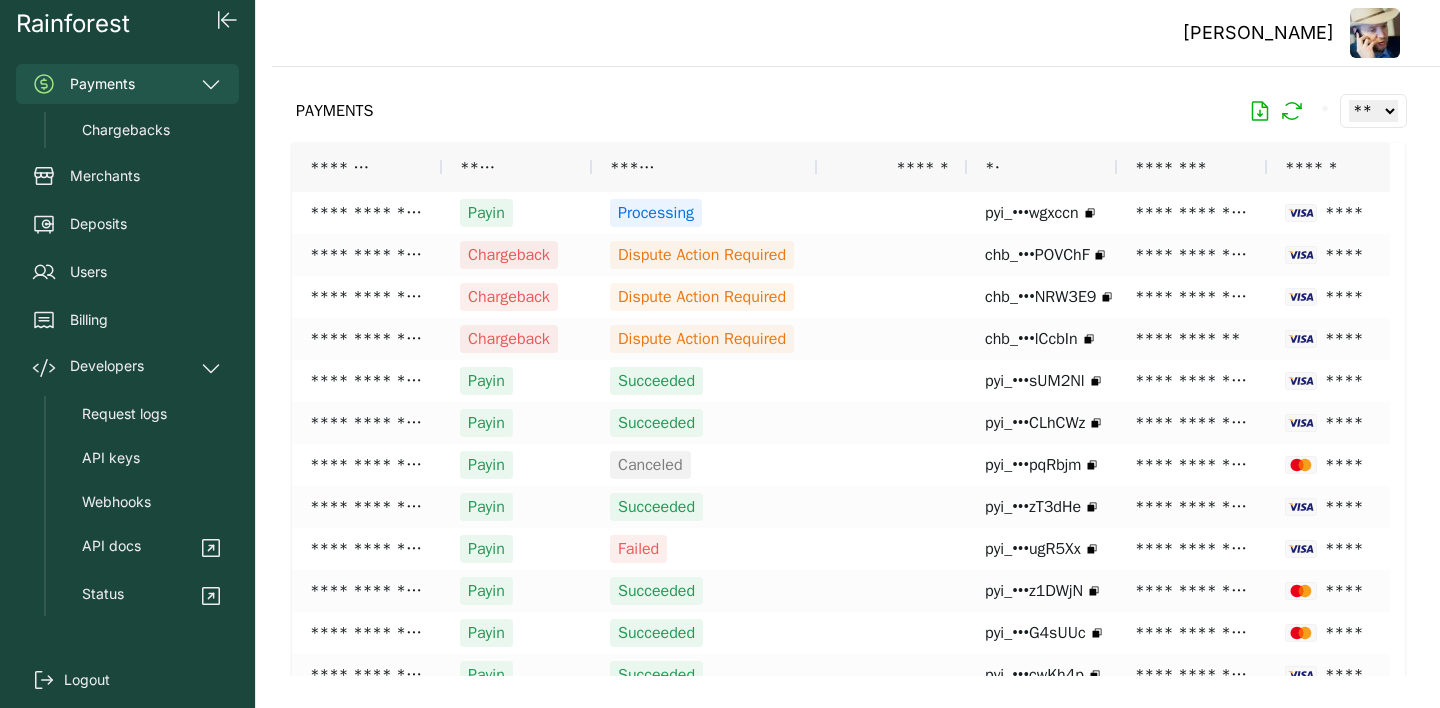 scroll, scrollTop: 0, scrollLeft: 0, axis: both 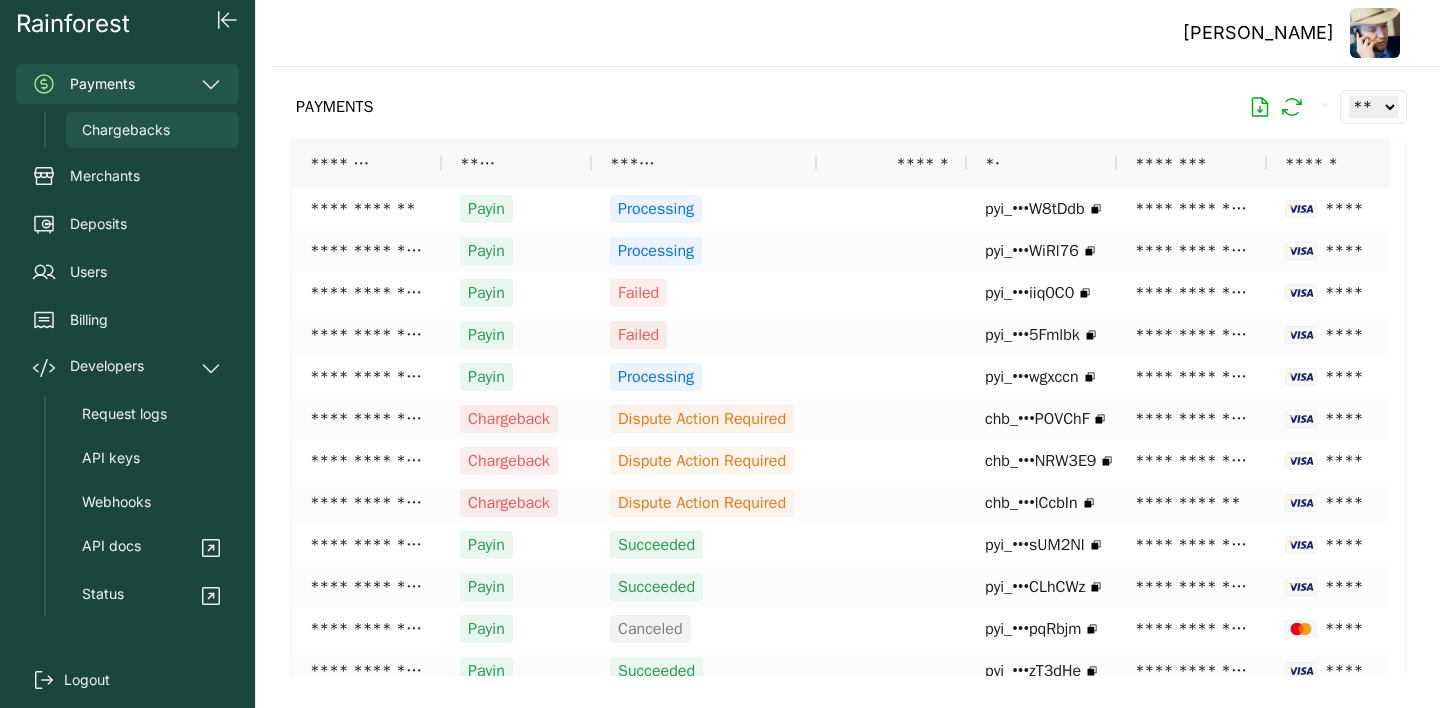 click on "Chargebacks" at bounding box center [126, 130] 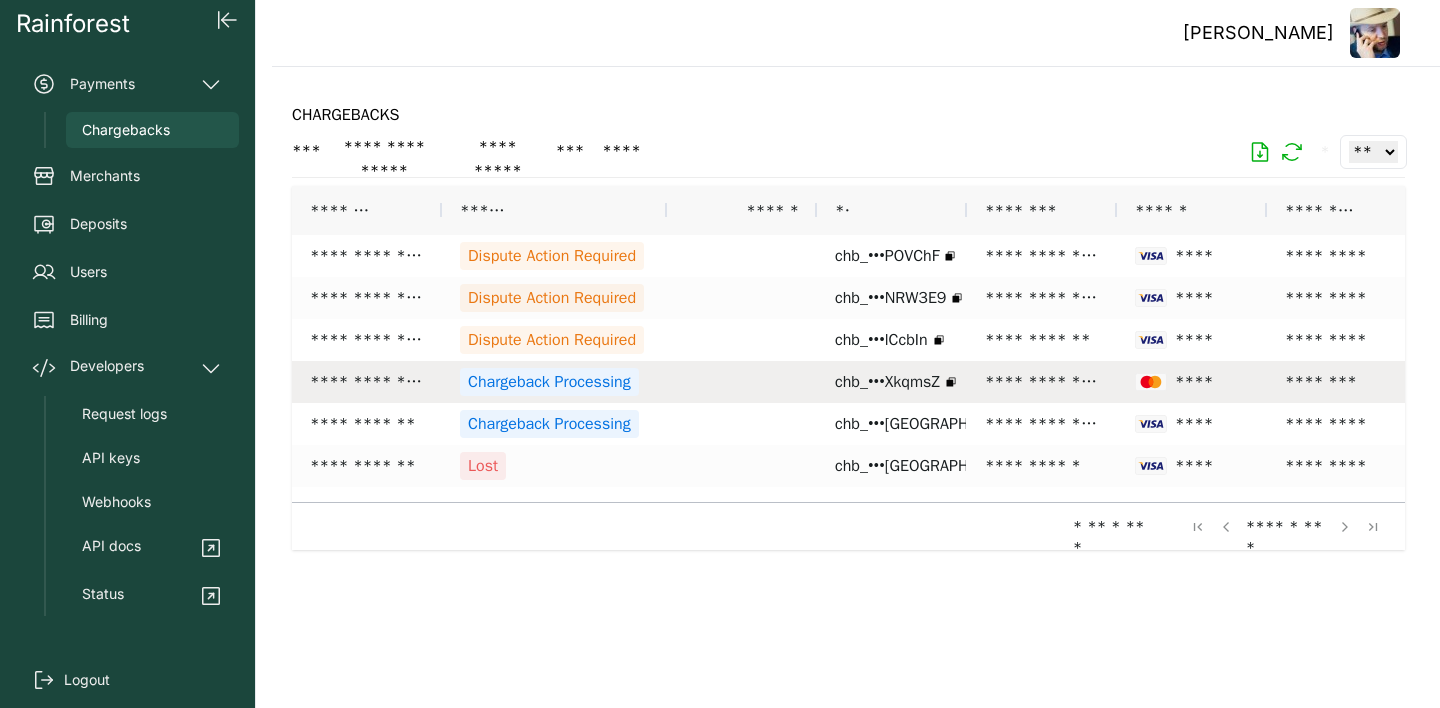 click on "Chargeback Processing" at bounding box center (549, 382) 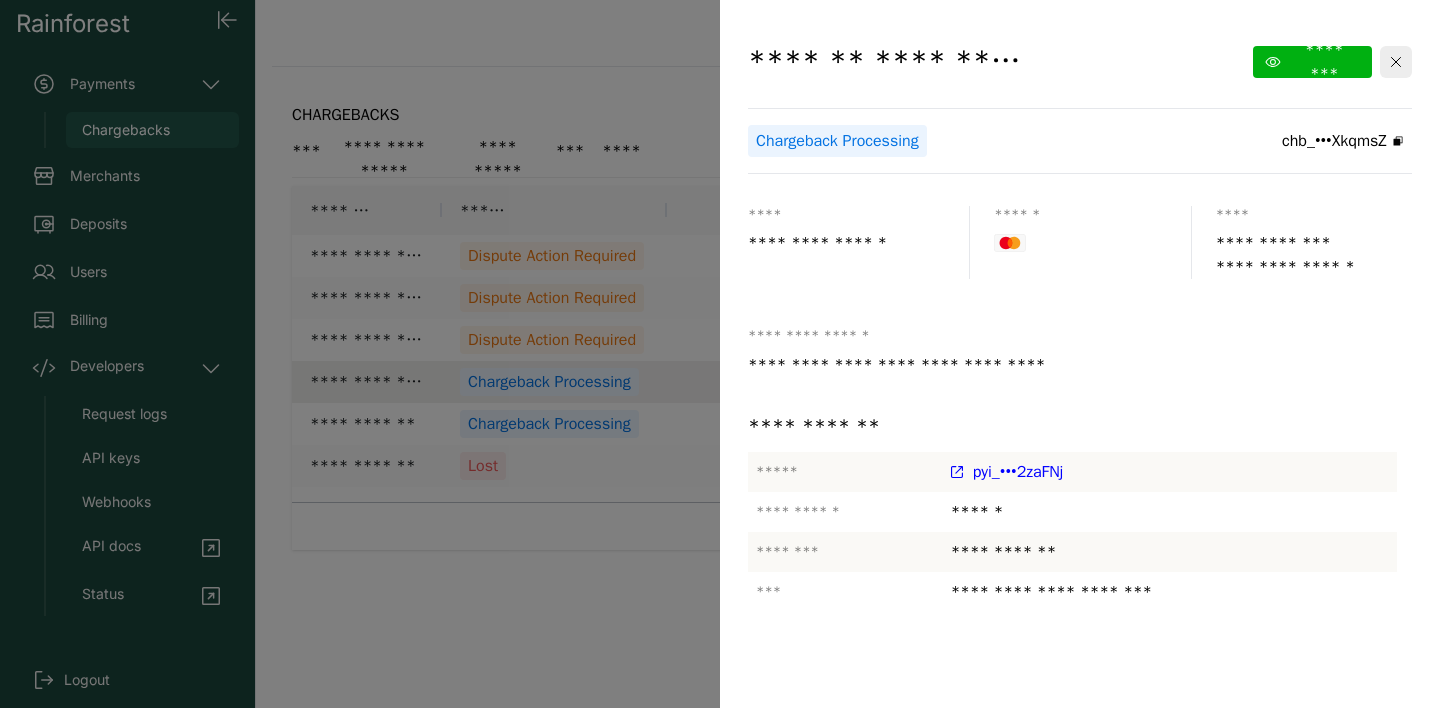 click on "Chargeback Processing" at bounding box center [837, 141] 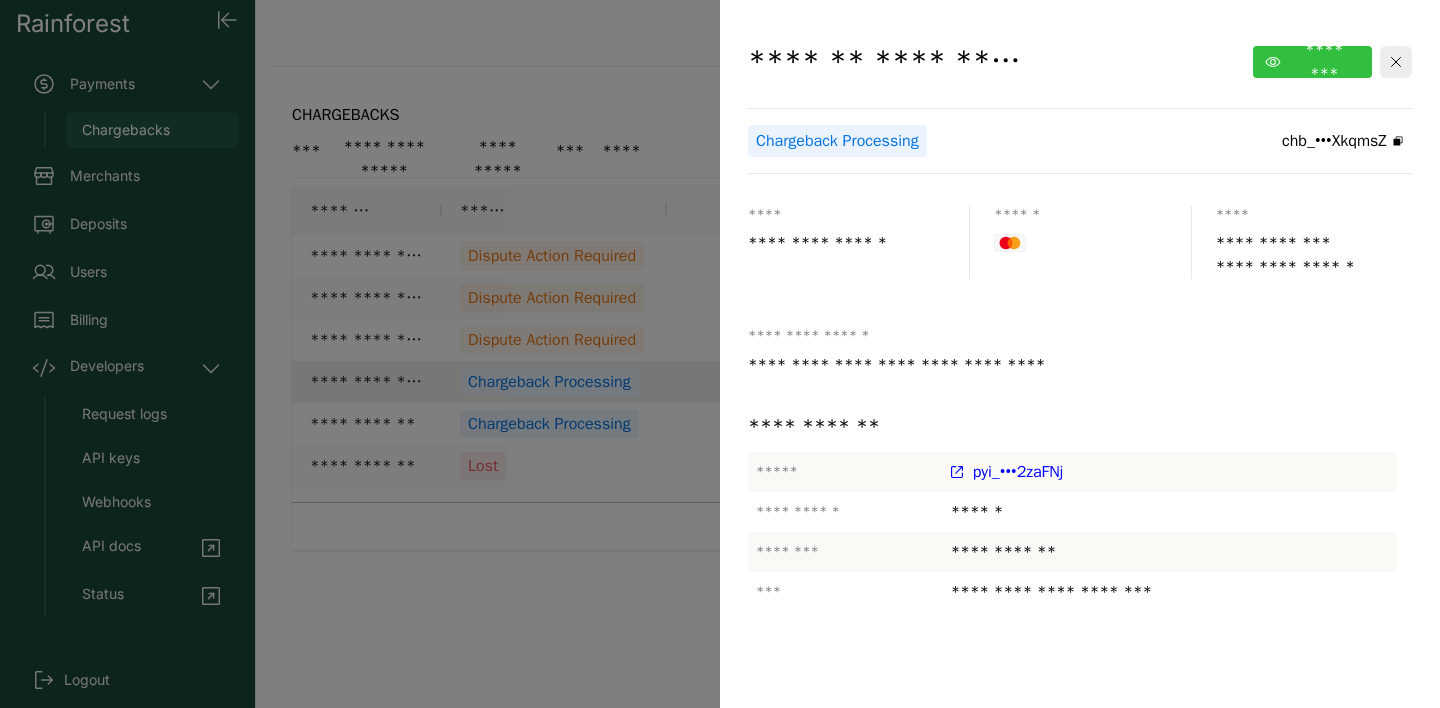 click on "********" 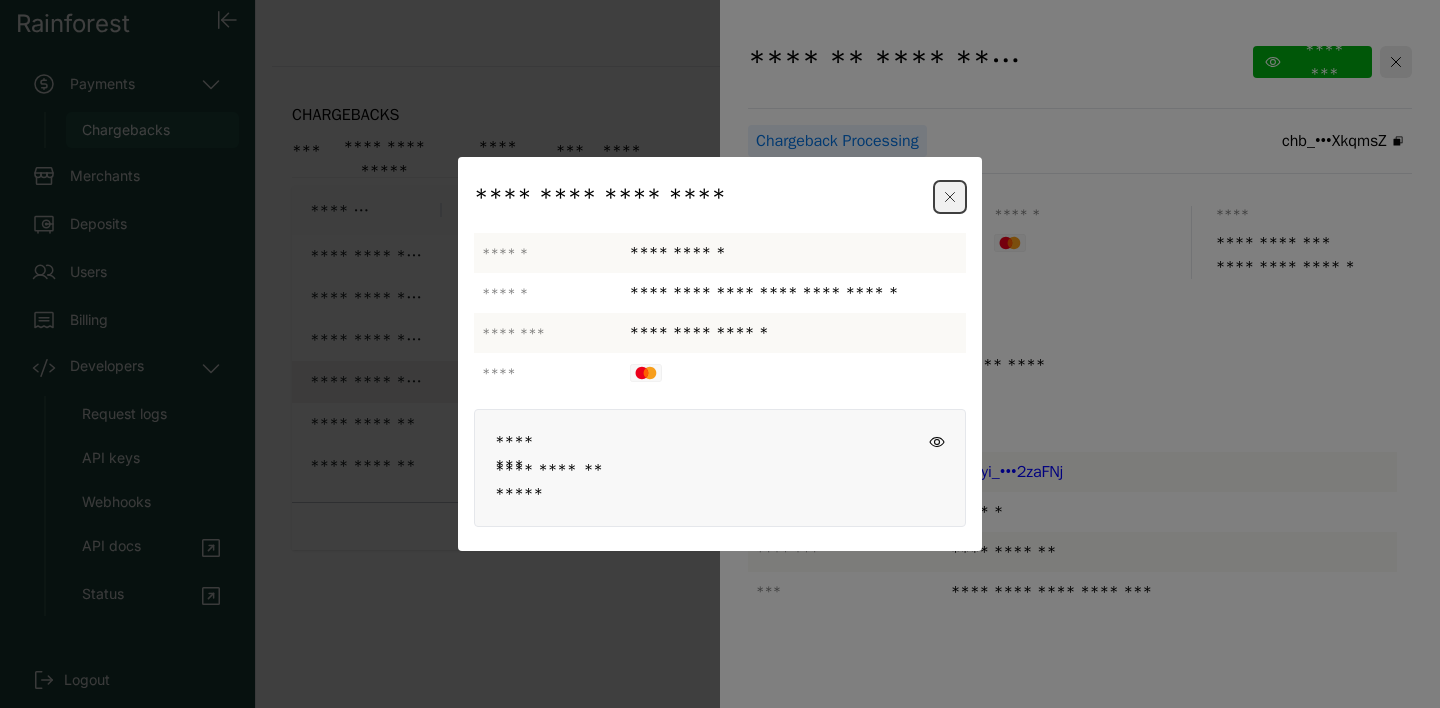 click 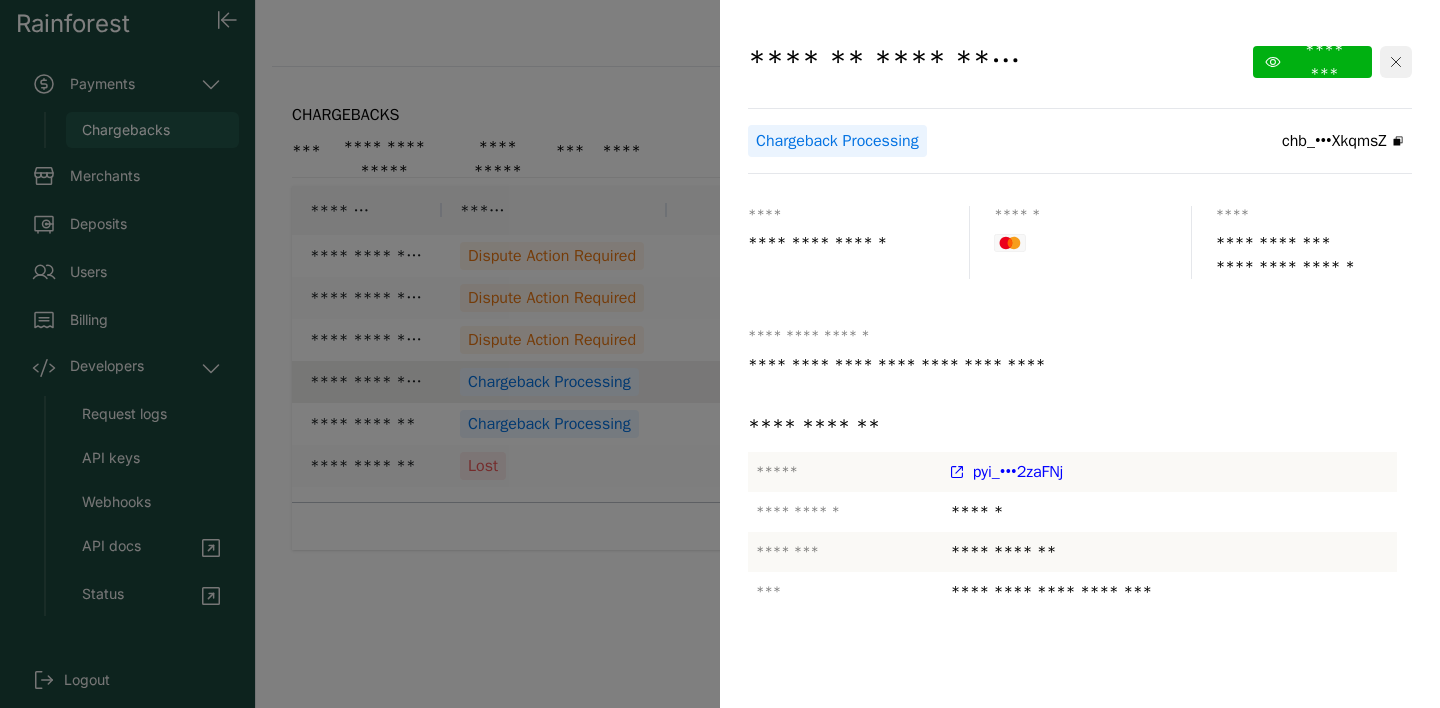 click 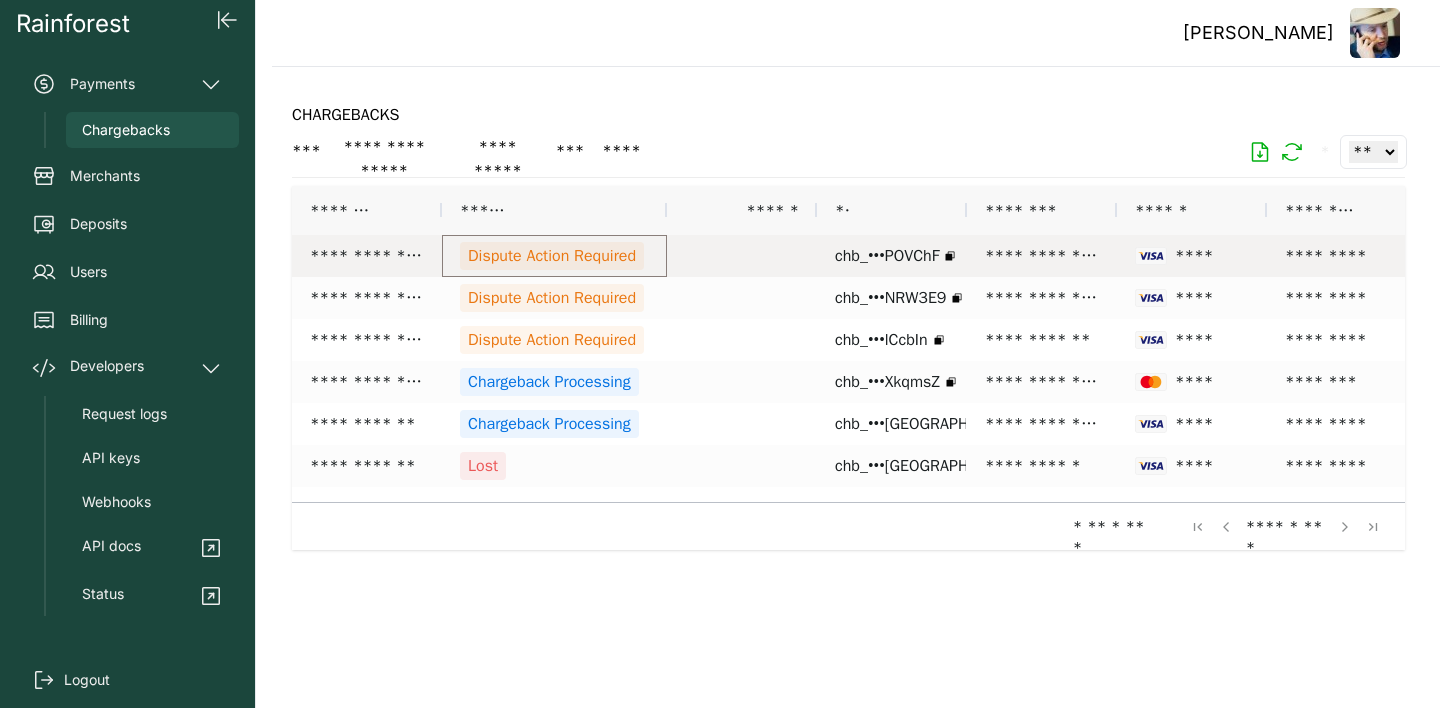 click on "Dispute Action Required" at bounding box center [552, 256] 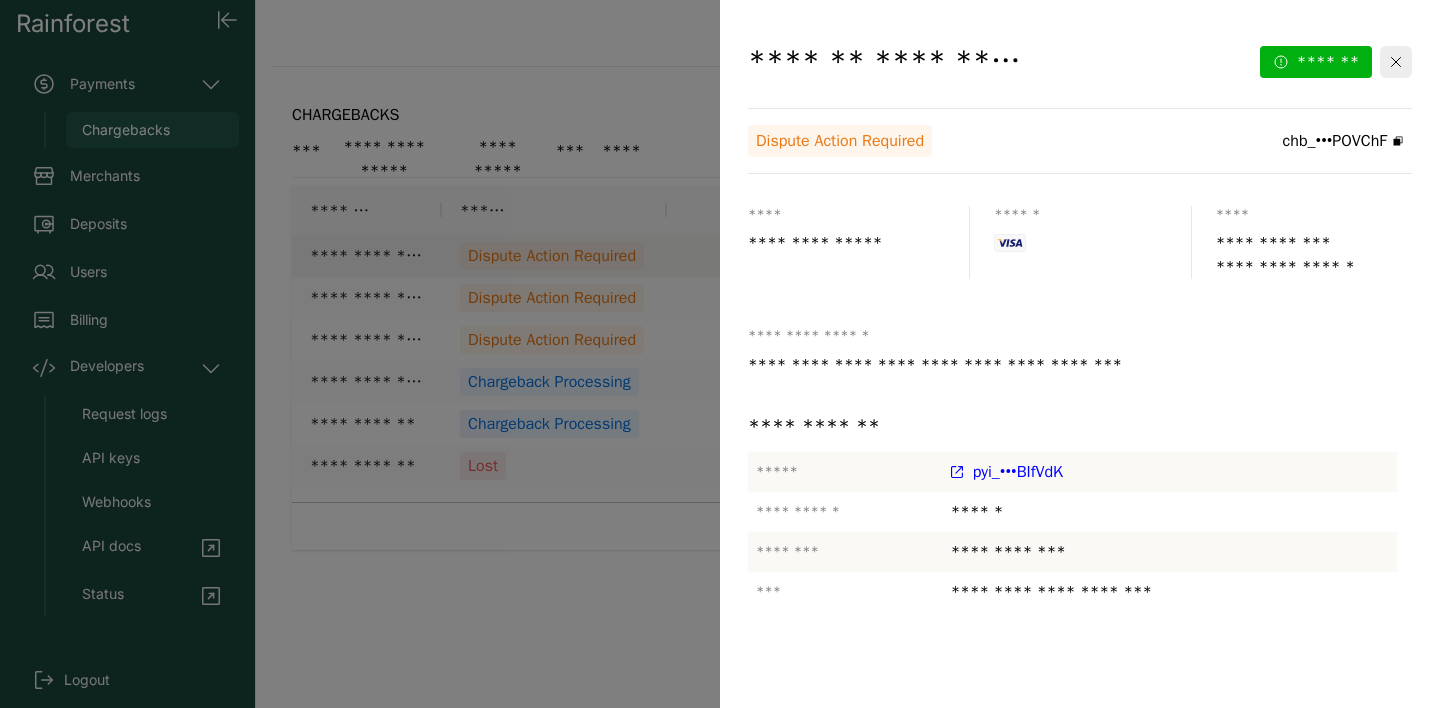 drag, startPoint x: 753, startPoint y: 60, endPoint x: 1029, endPoint y: 61, distance: 276.0018 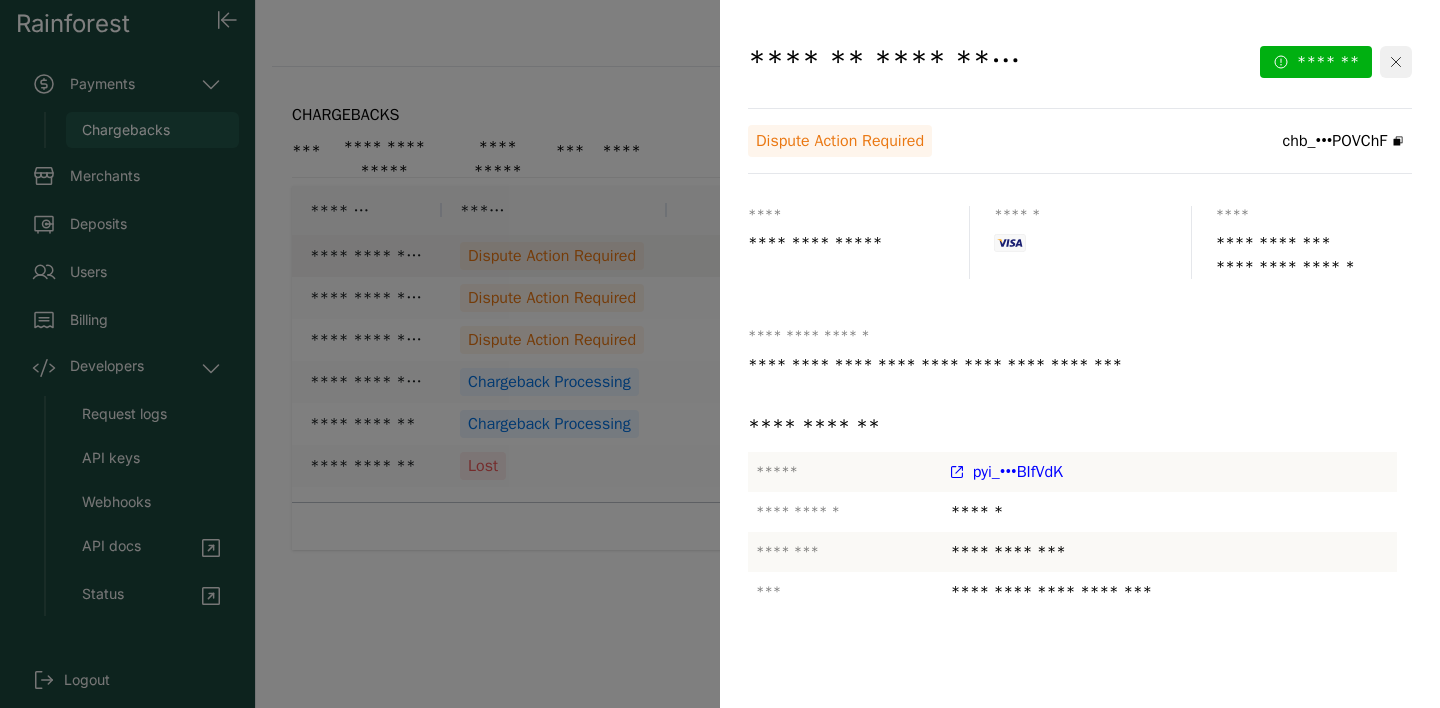click 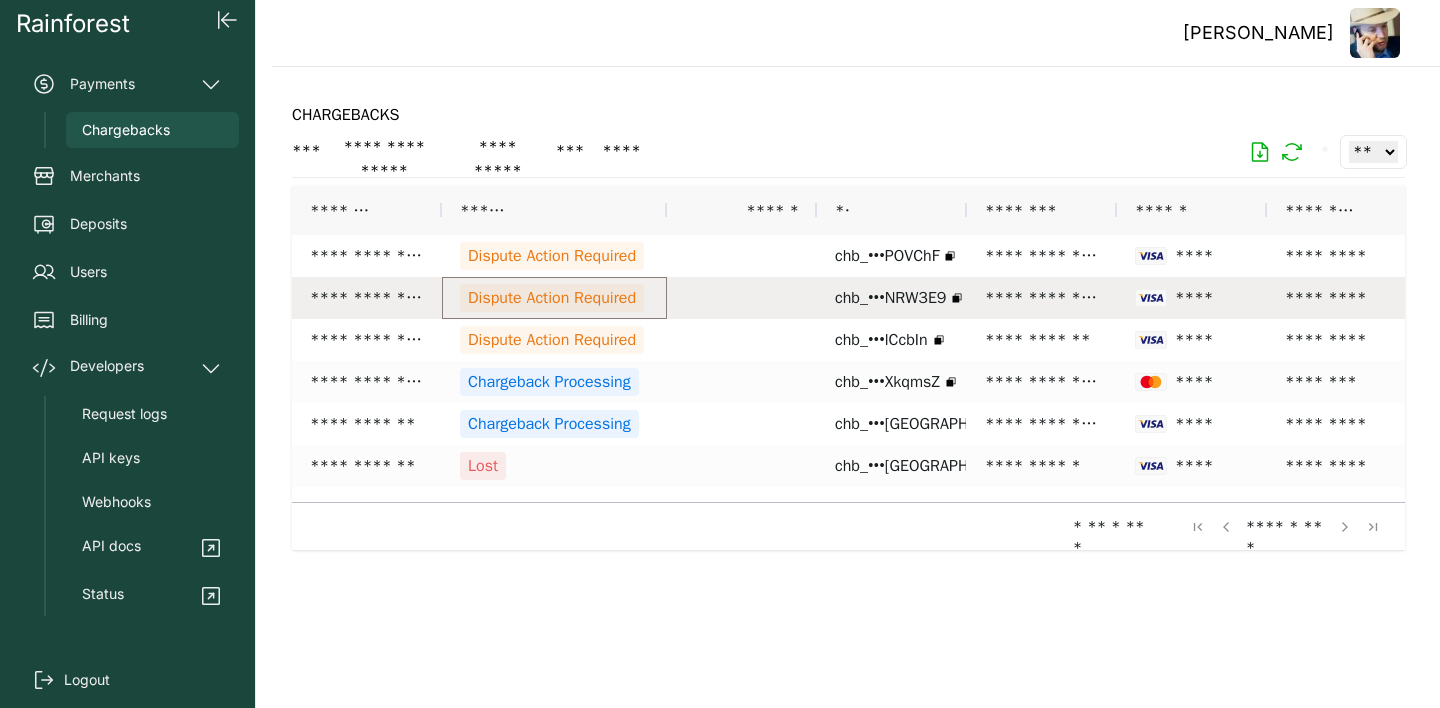 click on "Dispute Action Required" at bounding box center [552, 298] 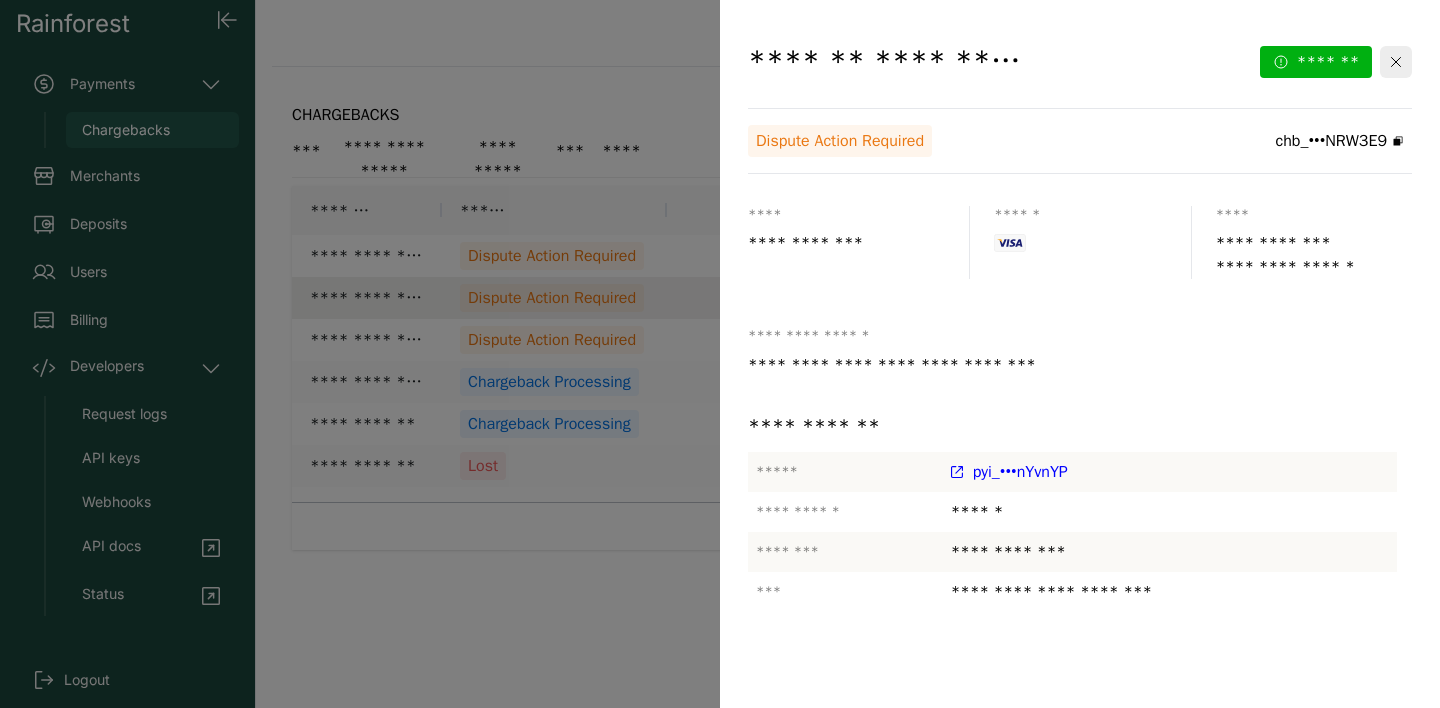 drag, startPoint x: 824, startPoint y: 63, endPoint x: 1027, endPoint y: 60, distance: 203.02217 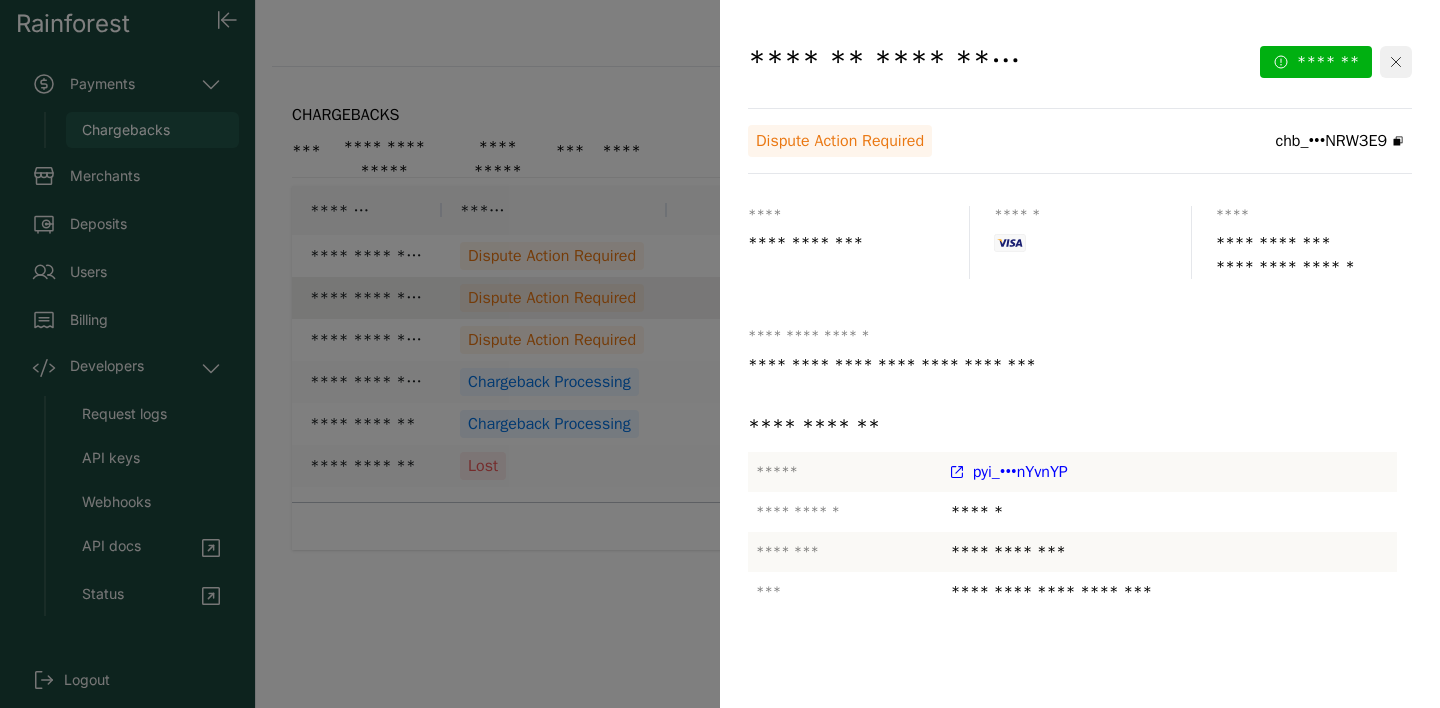 click 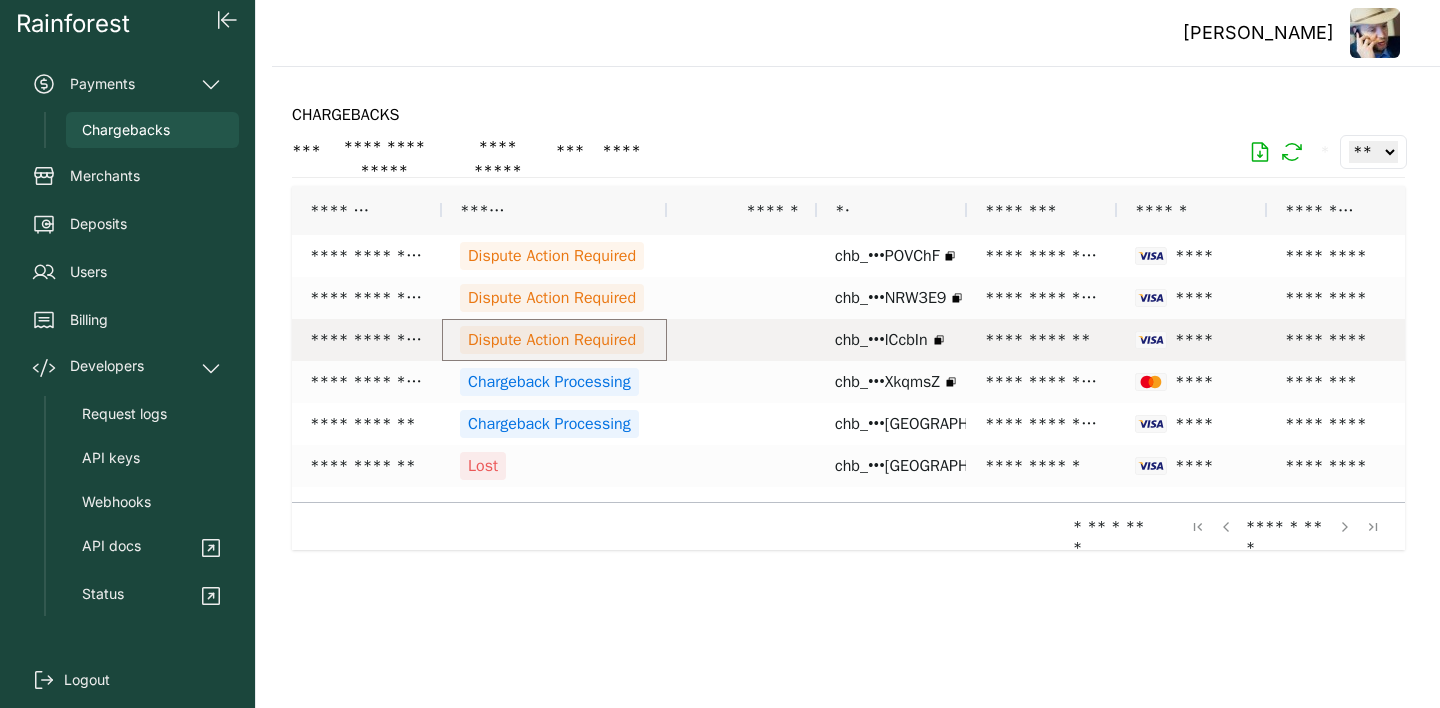 click on "Dispute Action Required" at bounding box center (552, 340) 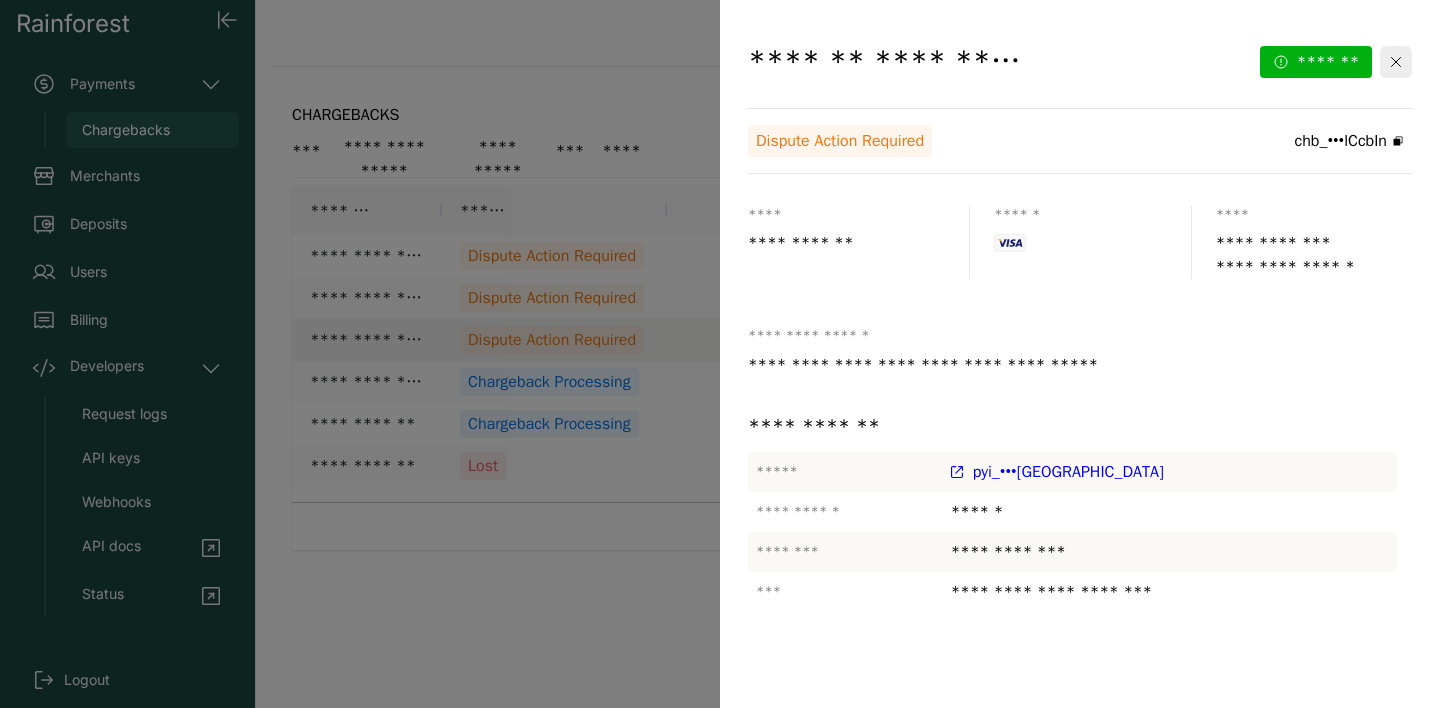 drag, startPoint x: 752, startPoint y: 58, endPoint x: 1025, endPoint y: 68, distance: 273.18307 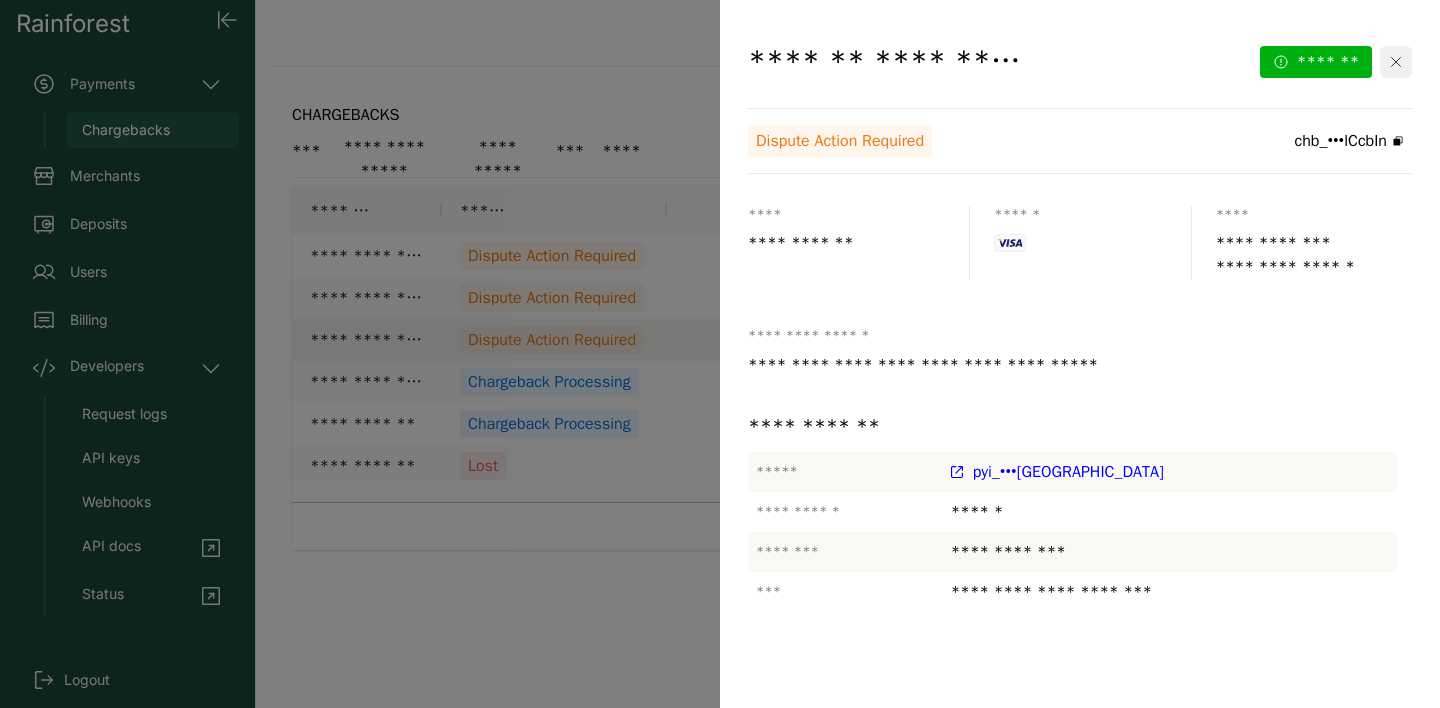 click 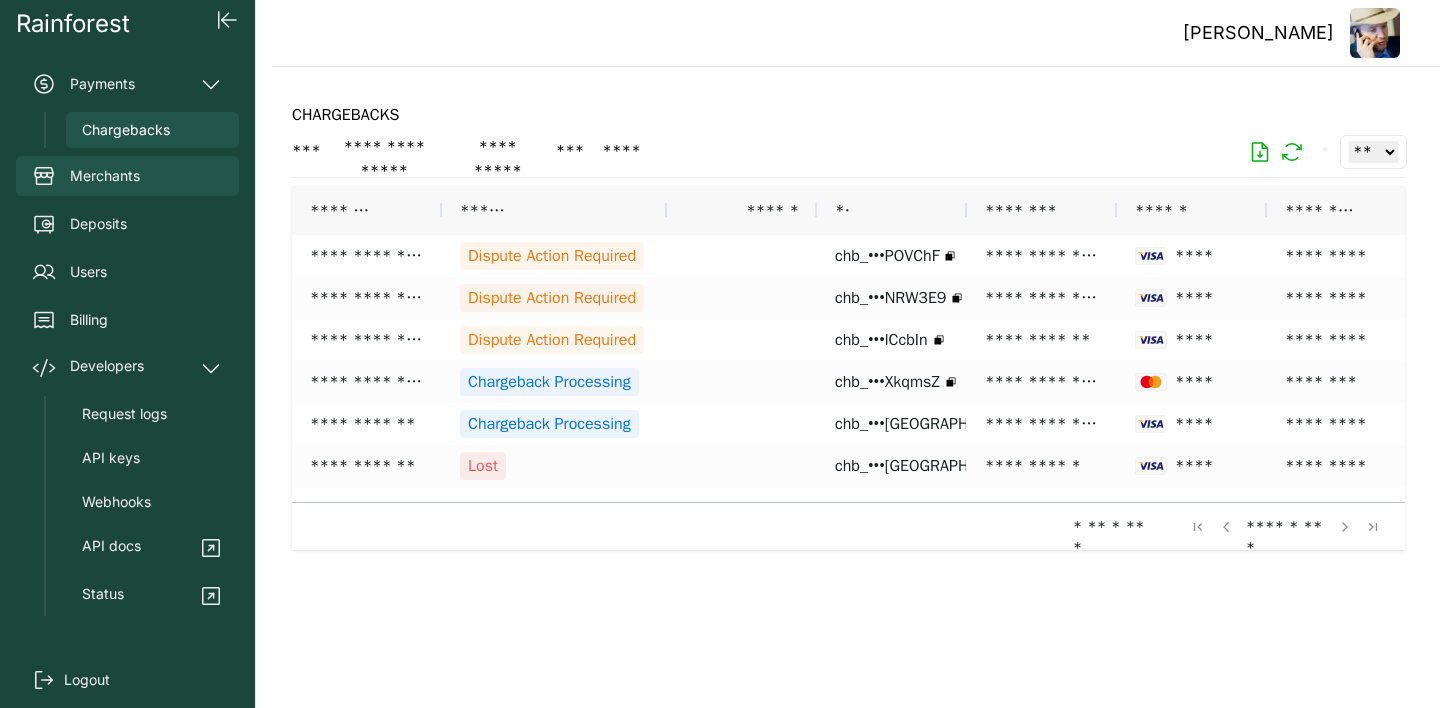 click on "Merchants" at bounding box center (105, 176) 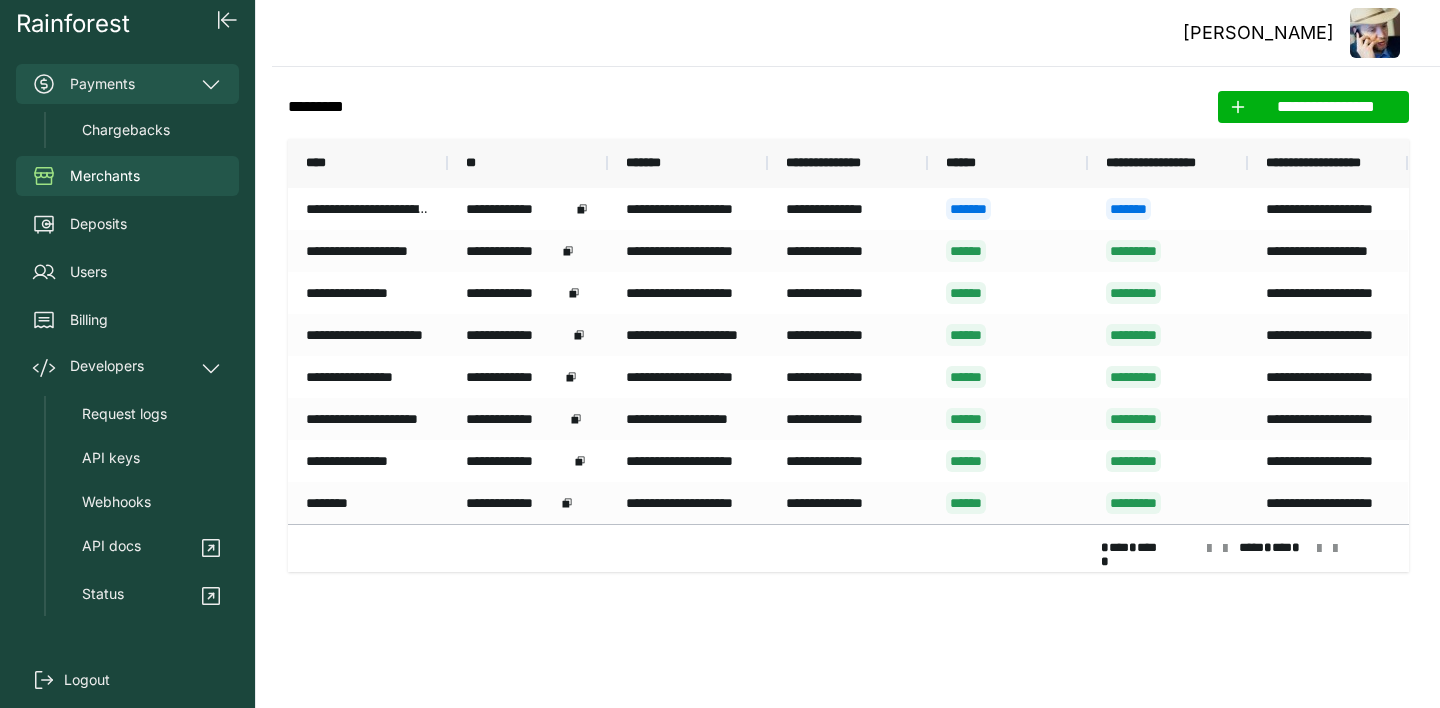 click on "Payments" at bounding box center (127, 84) 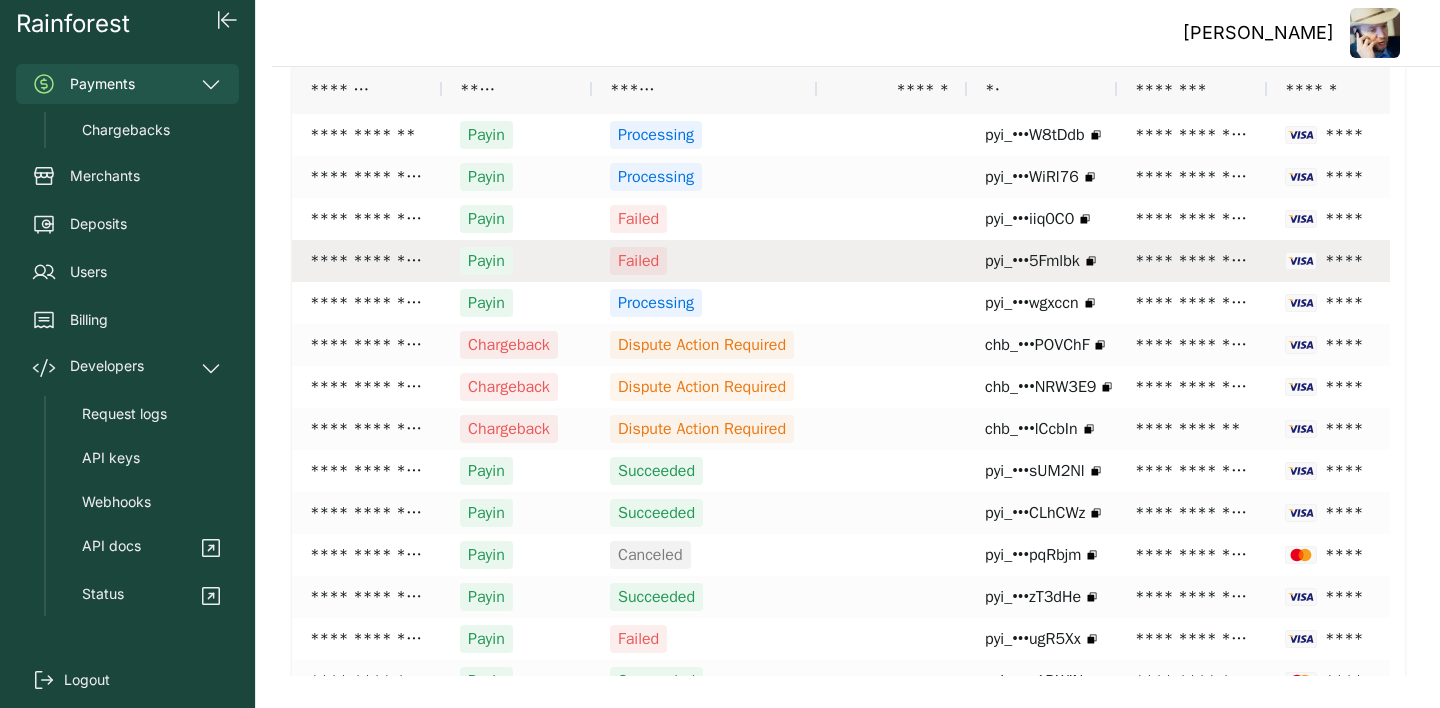 scroll, scrollTop: 0, scrollLeft: 0, axis: both 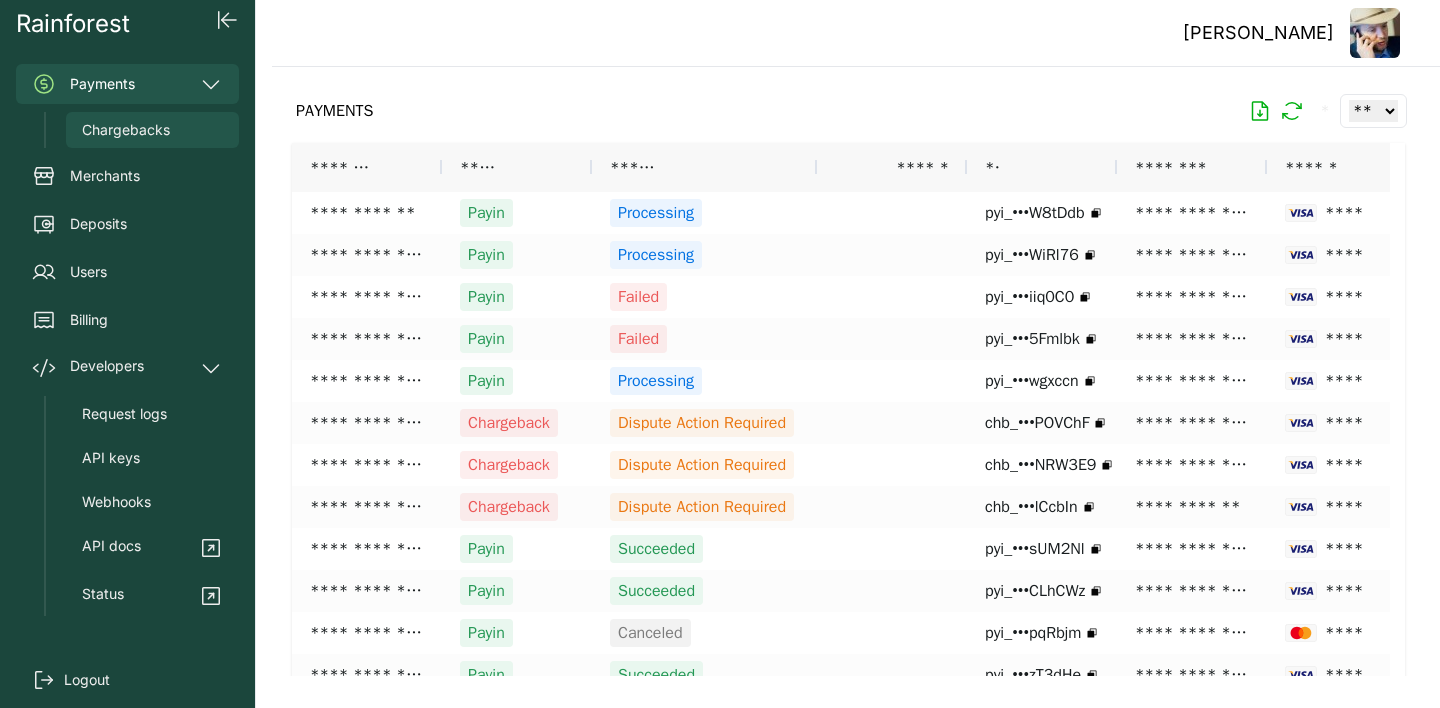 click on "Chargebacks" at bounding box center [126, 130] 